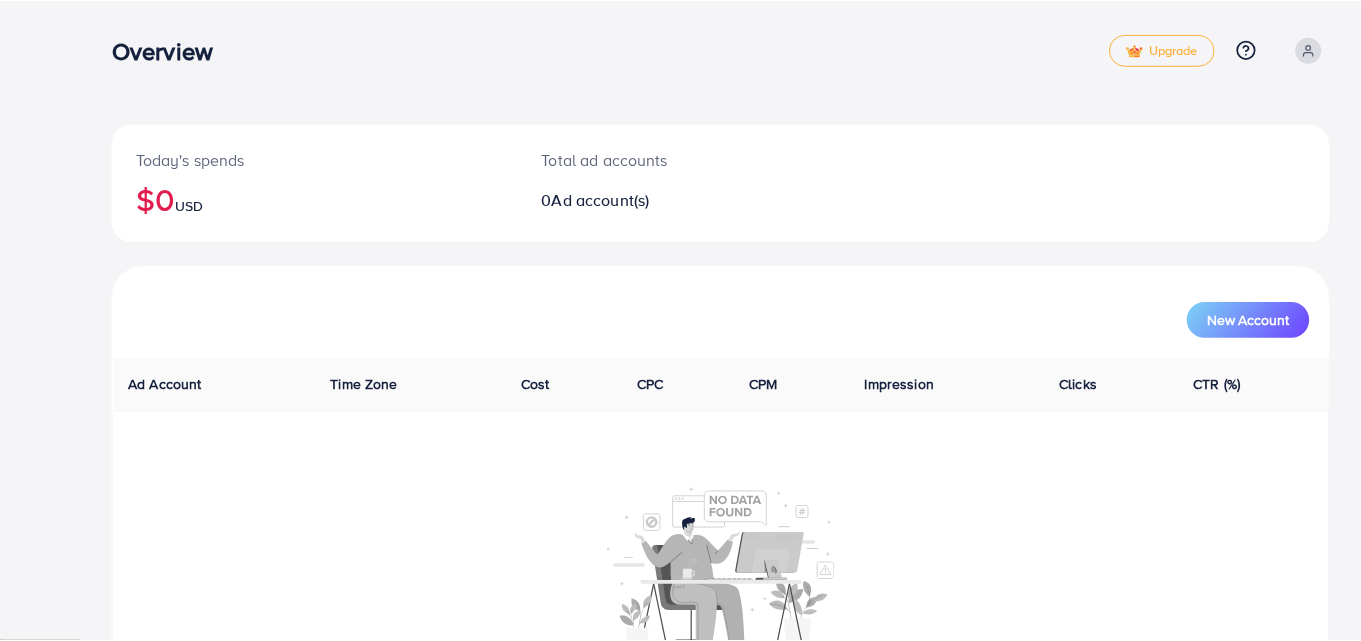 scroll, scrollTop: 0, scrollLeft: 0, axis: both 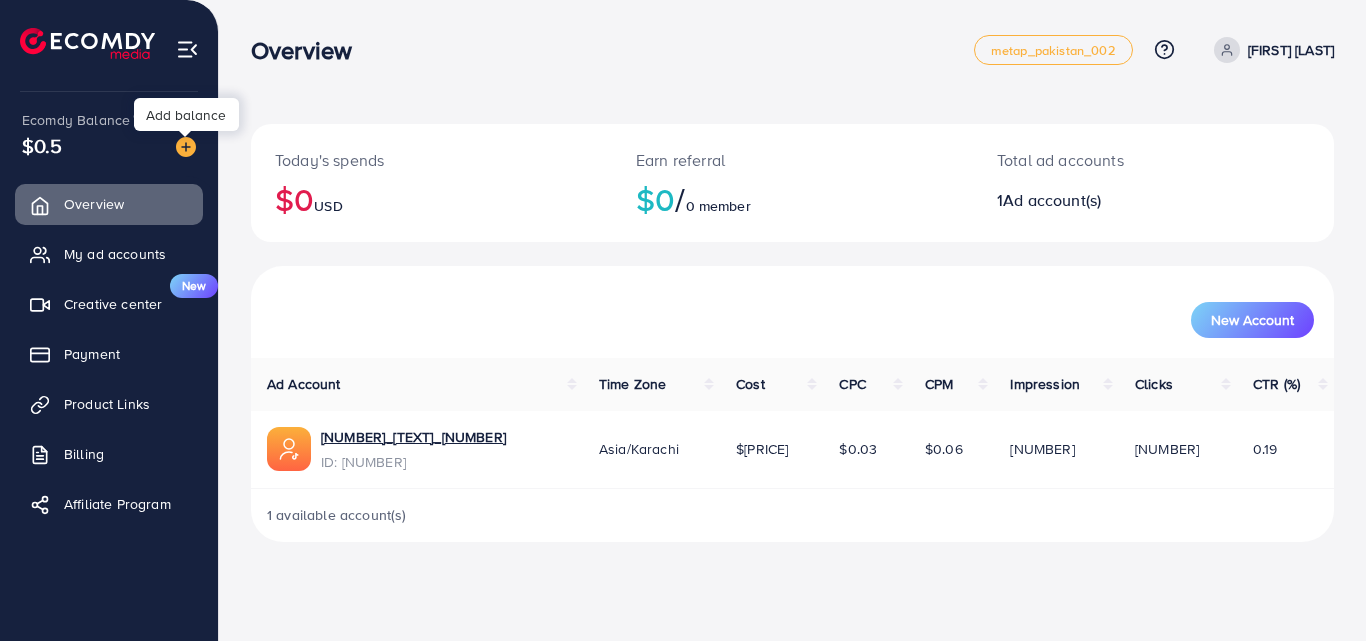 click at bounding box center (186, 147) 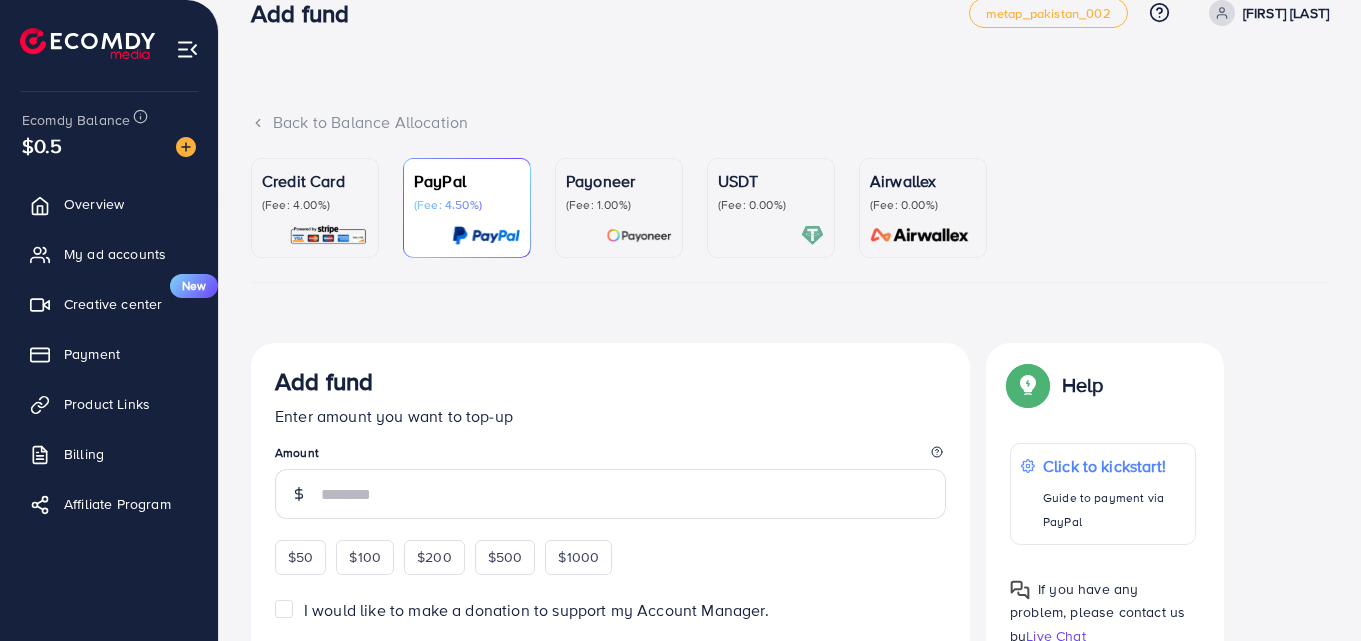 scroll, scrollTop: 16, scrollLeft: 0, axis: vertical 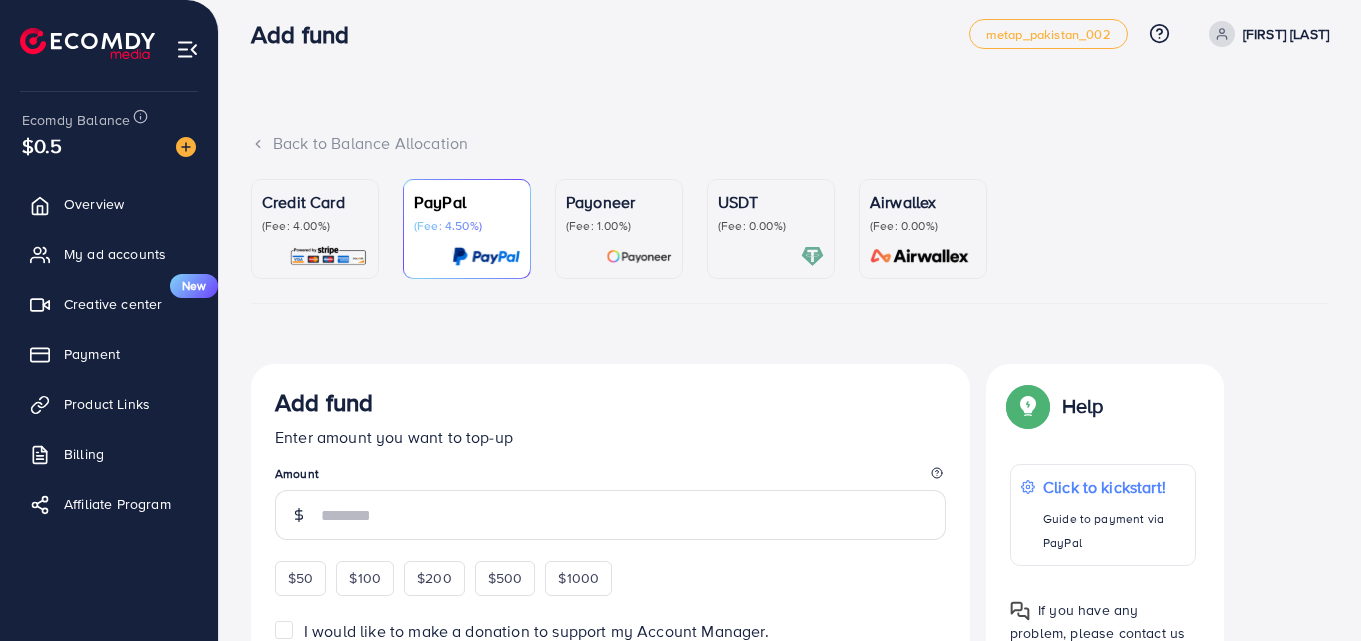 click on "Credit Card" at bounding box center [315, 202] 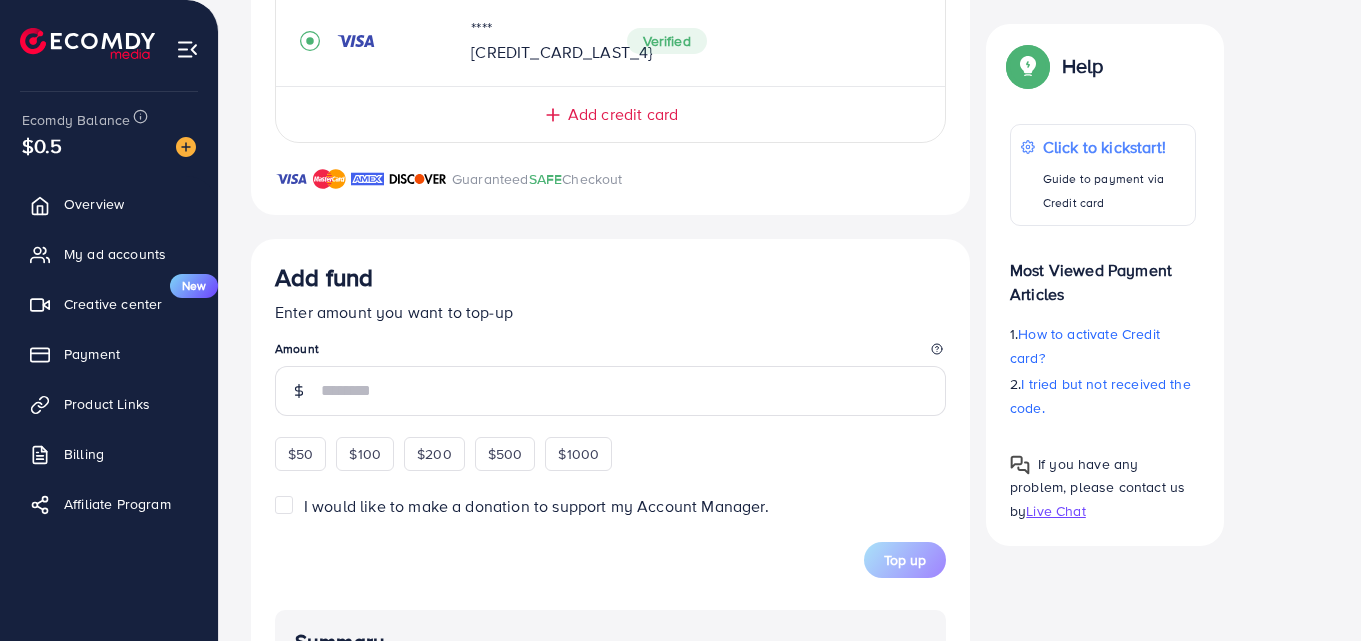 scroll, scrollTop: 516, scrollLeft: 0, axis: vertical 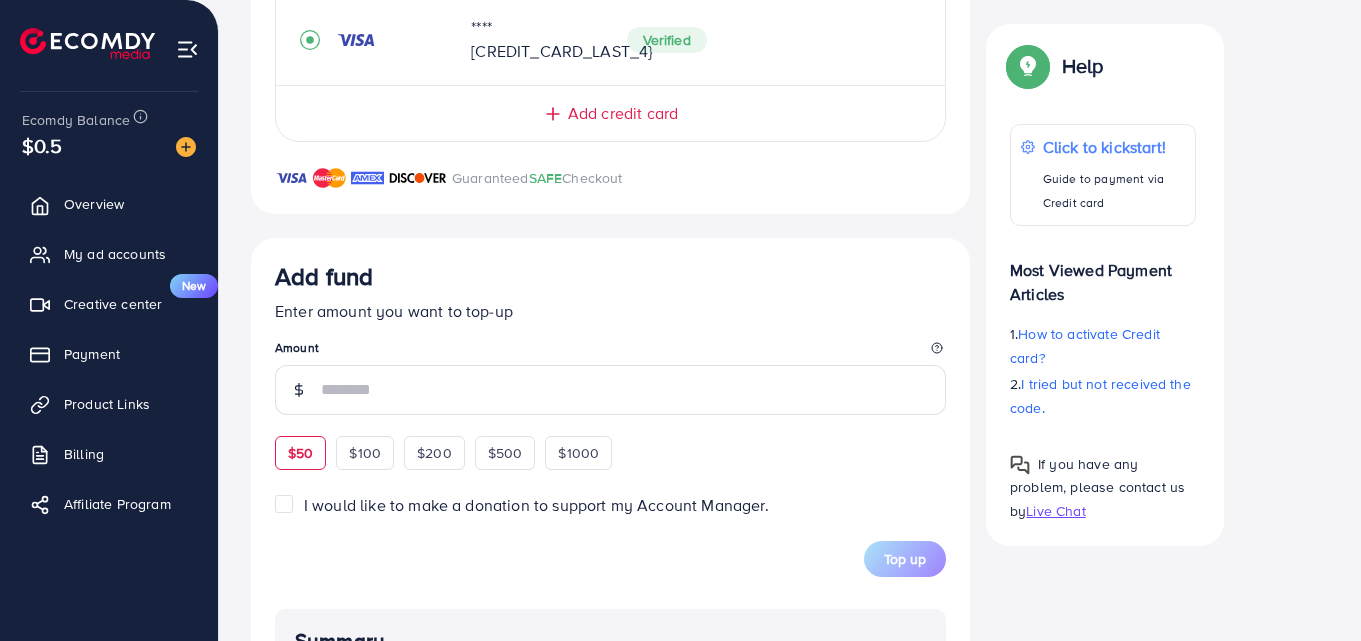 click on "$50" at bounding box center (300, 453) 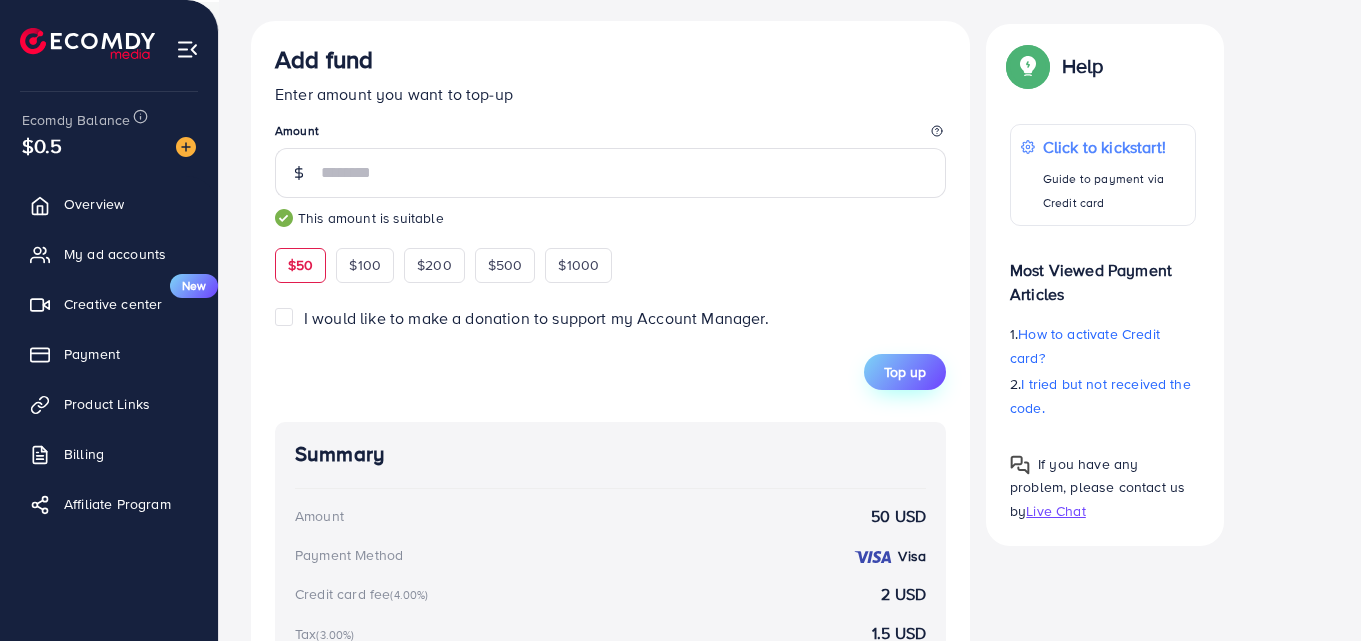 scroll, scrollTop: 709, scrollLeft: 0, axis: vertical 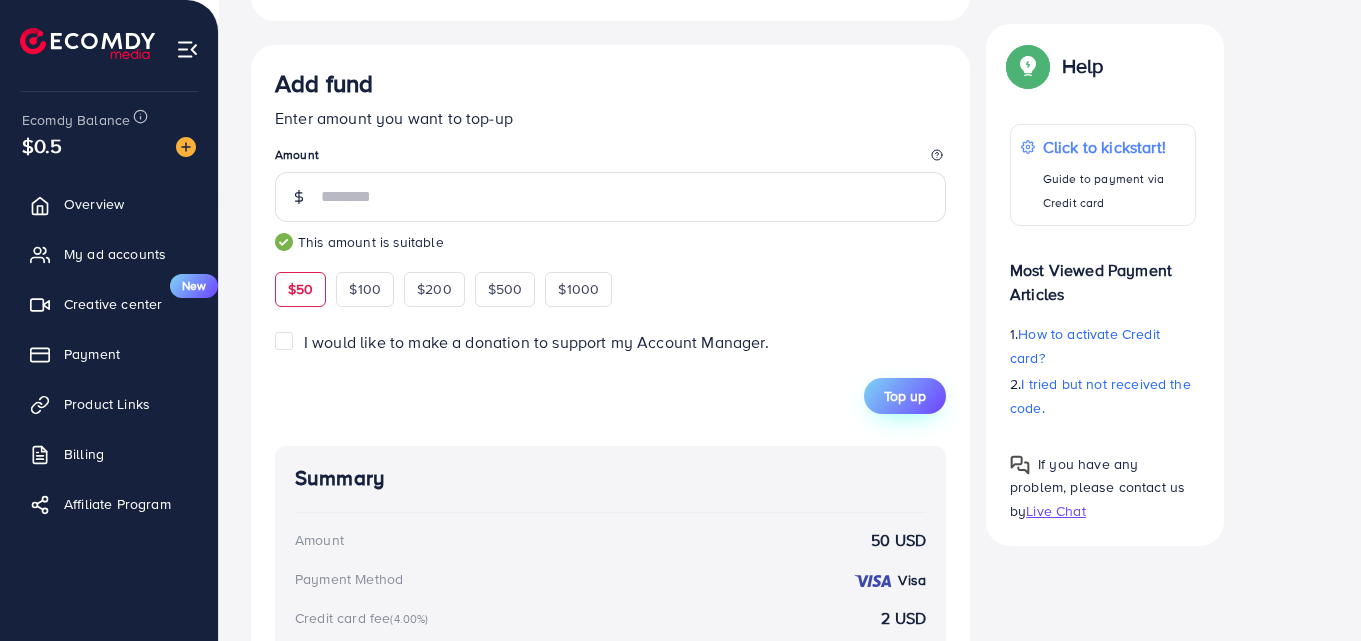 click on "Top up" at bounding box center (905, 396) 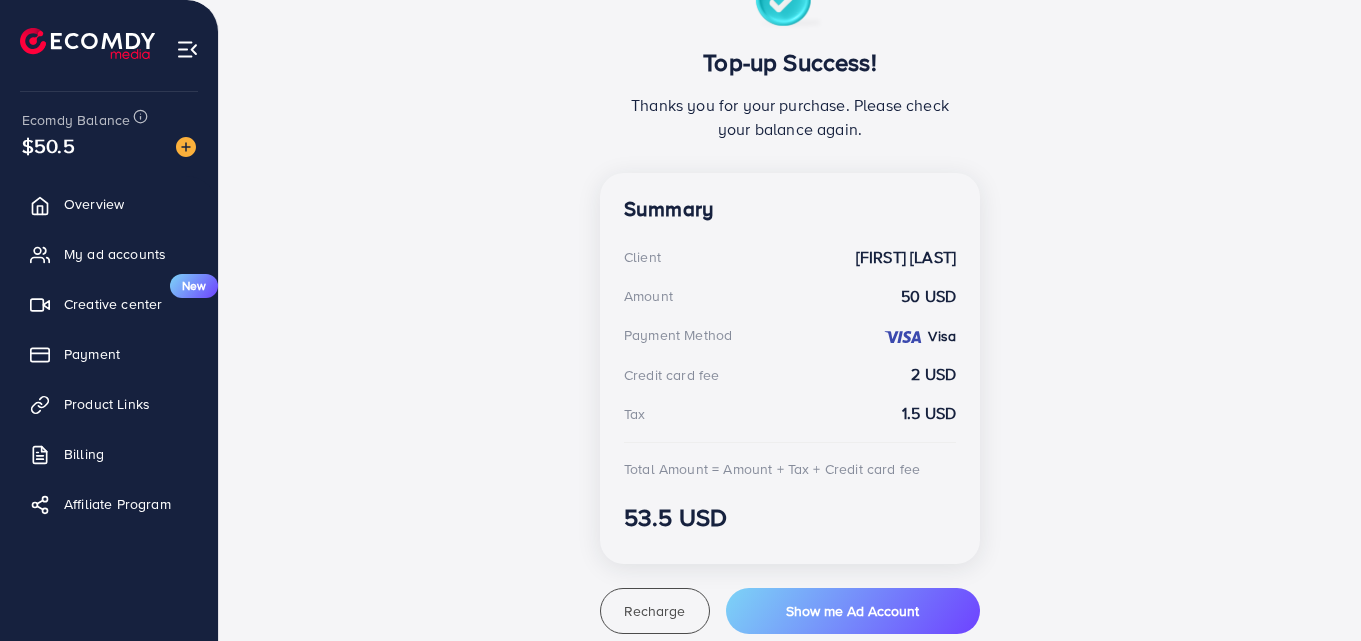 scroll, scrollTop: 490, scrollLeft: 0, axis: vertical 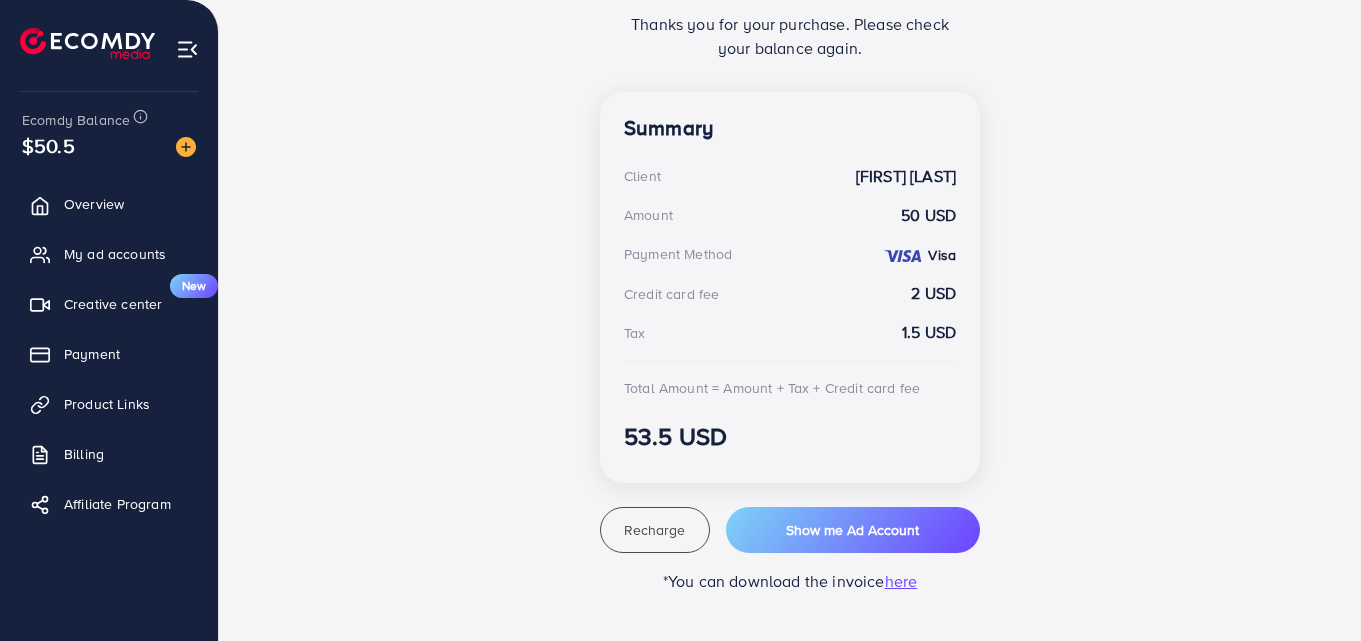 click on "here" at bounding box center (901, 581) 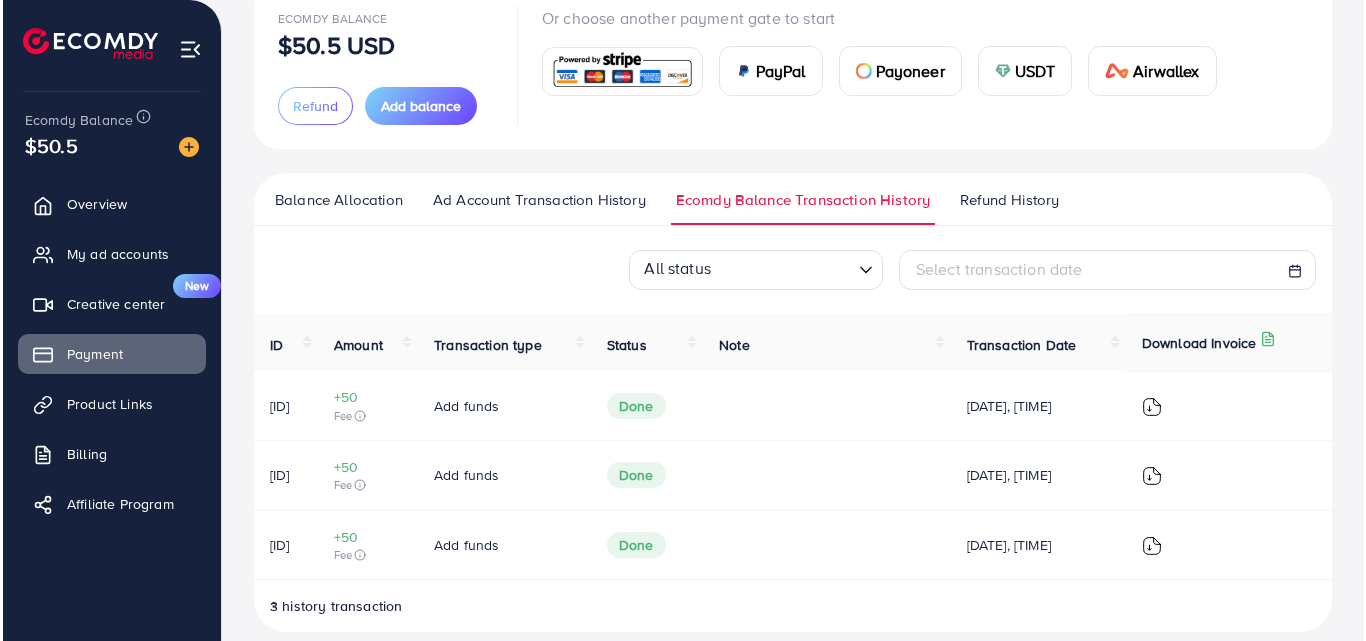 scroll, scrollTop: 165, scrollLeft: 0, axis: vertical 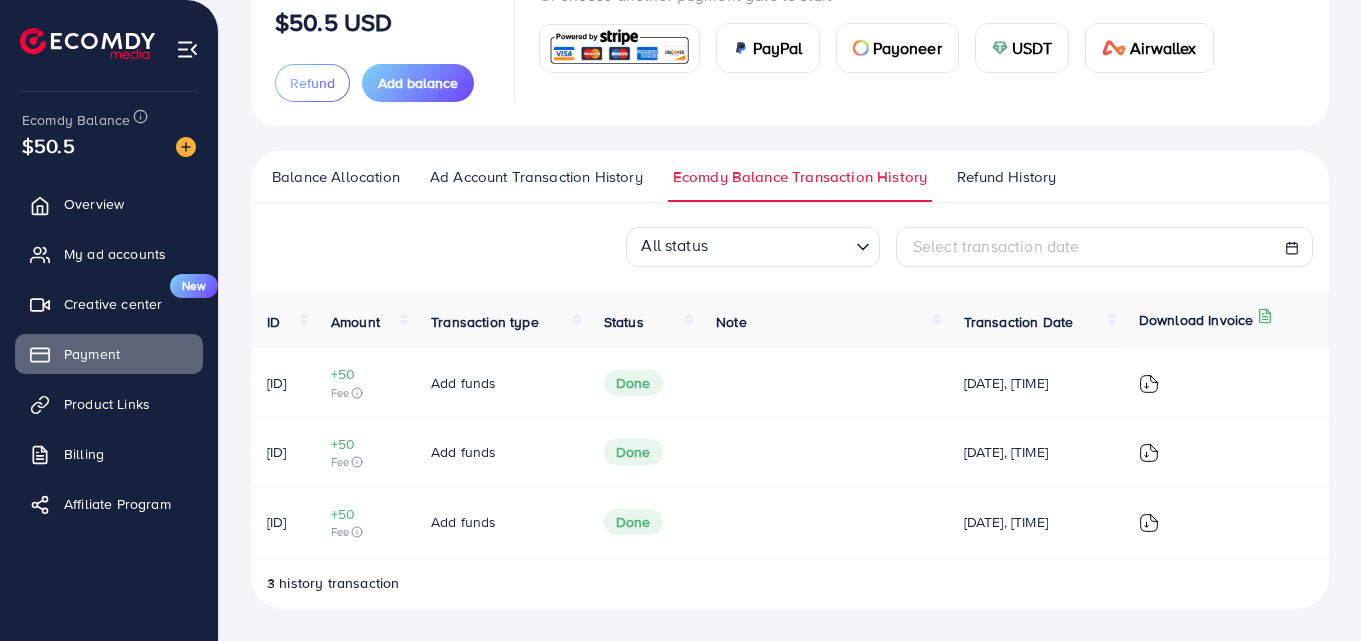 click at bounding box center (1149, 384) 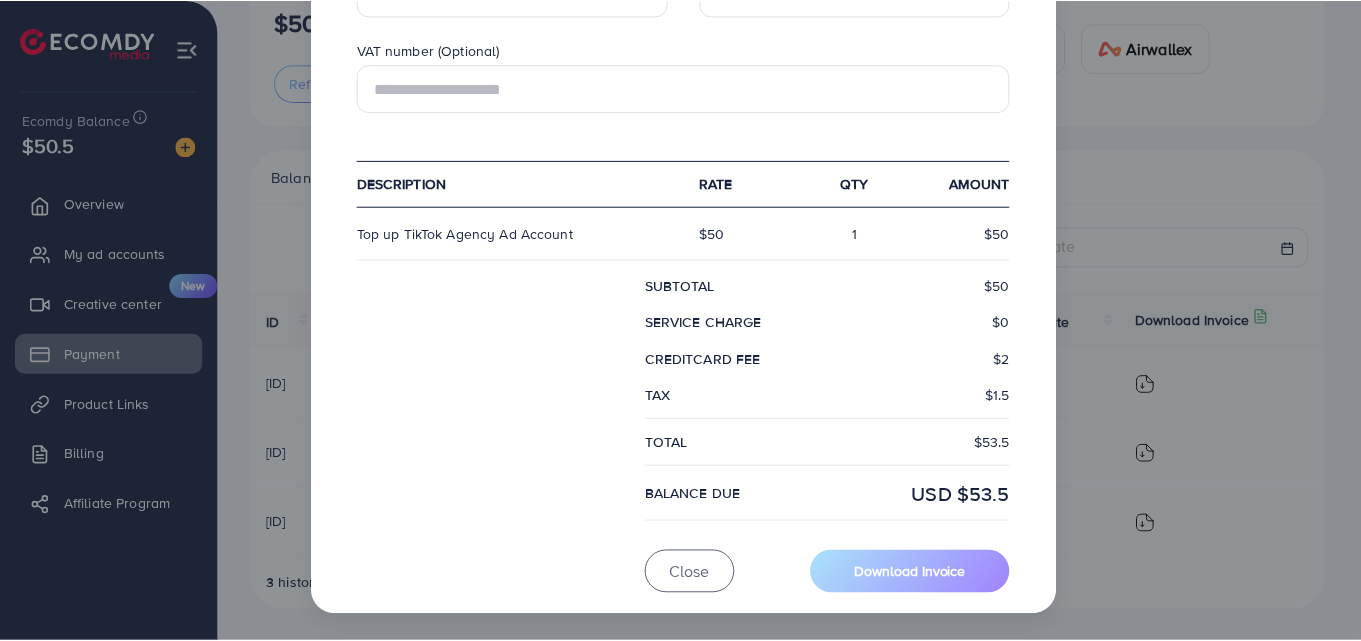 scroll, scrollTop: 695, scrollLeft: 0, axis: vertical 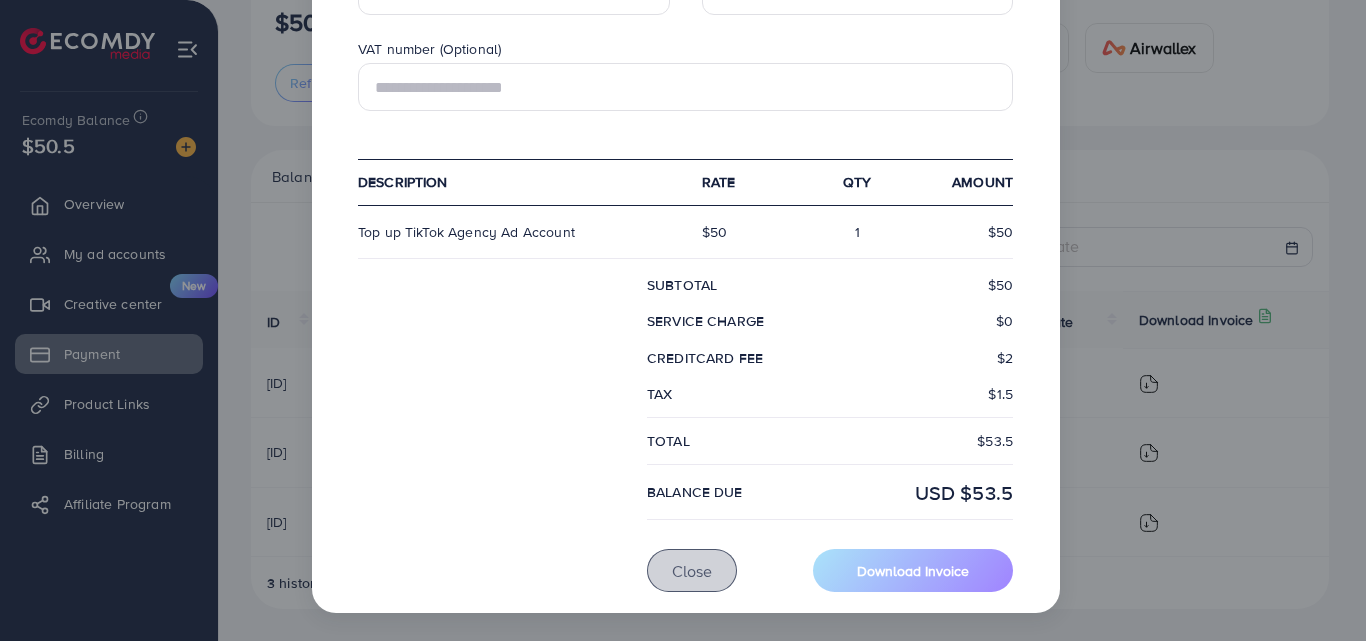 click on "Close" at bounding box center [692, 571] 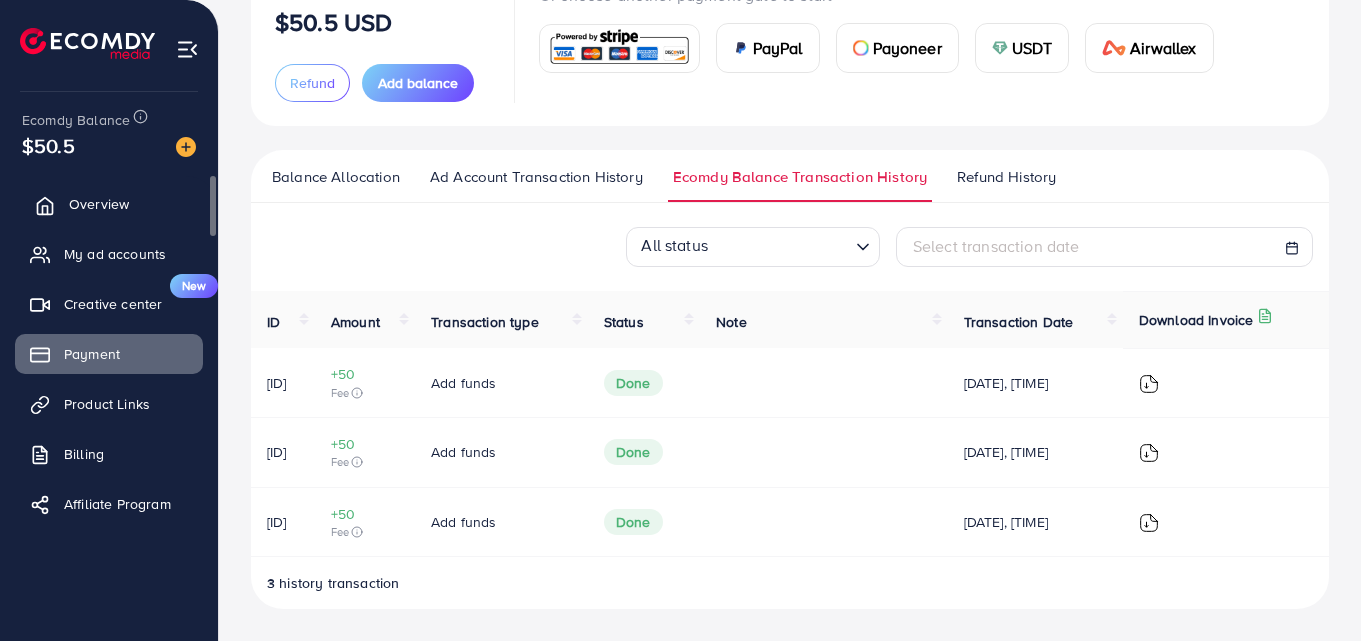 click on "Overview" at bounding box center (99, 204) 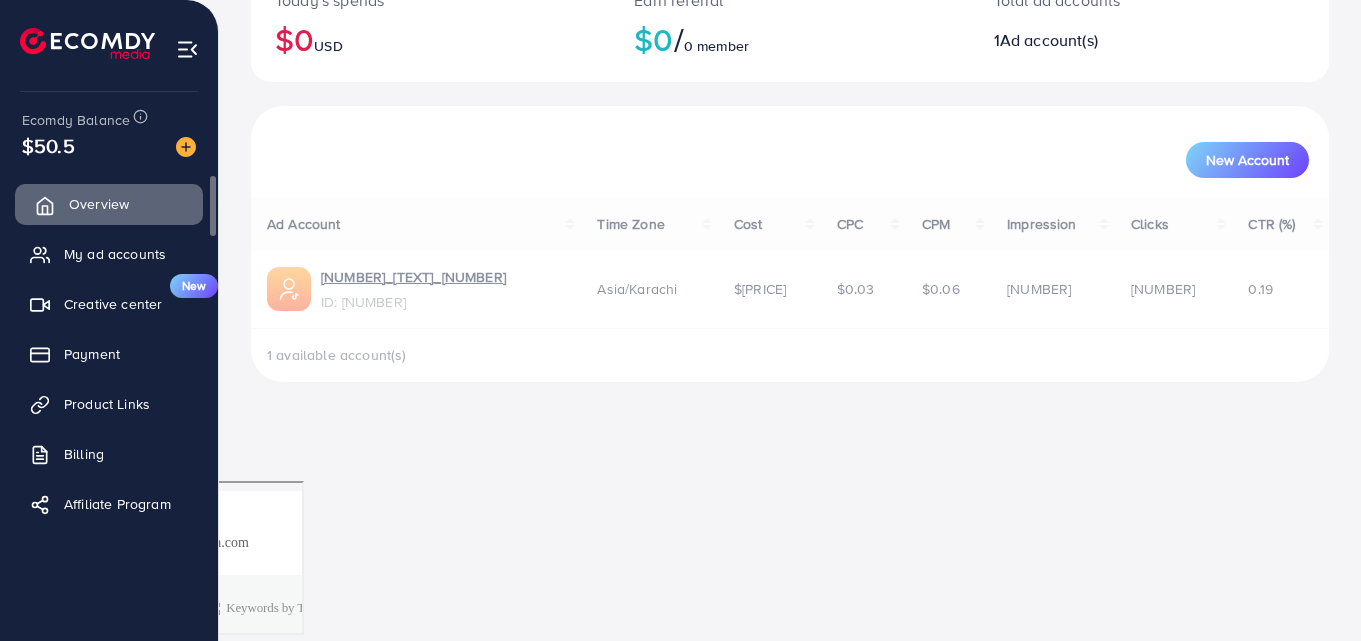 scroll, scrollTop: 0, scrollLeft: 0, axis: both 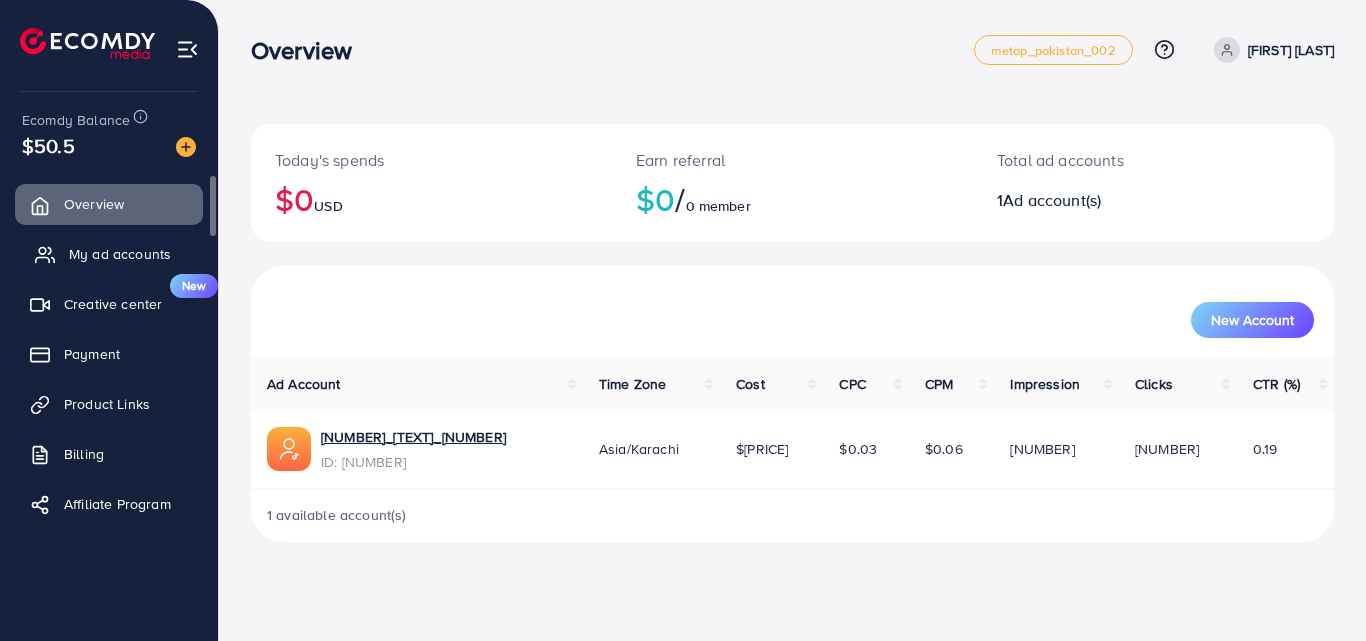 click on "My ad accounts" at bounding box center (120, 254) 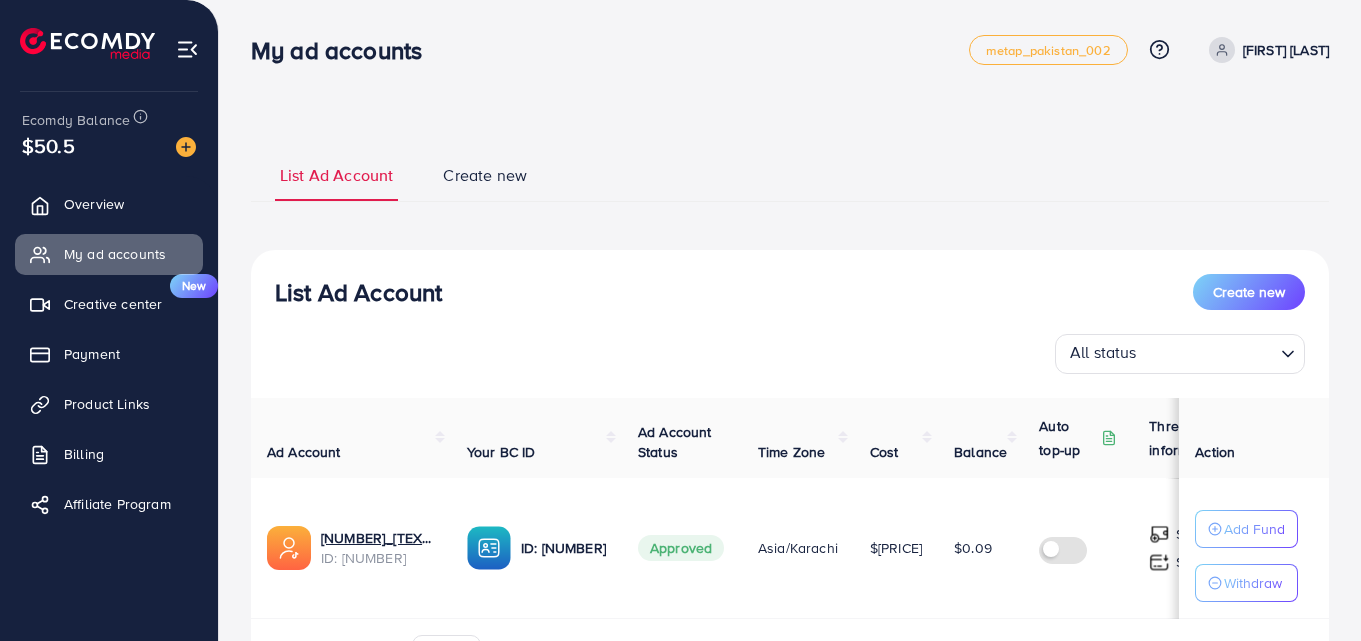 scroll, scrollTop: 100, scrollLeft: 0, axis: vertical 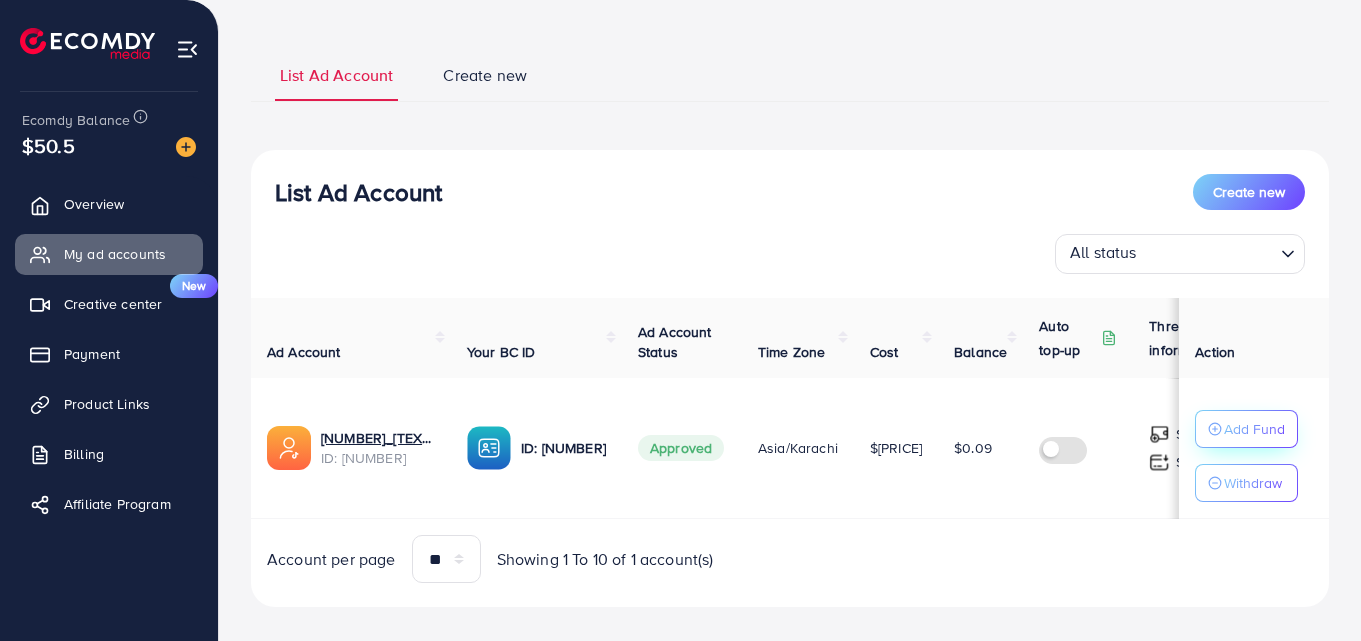 click on "Add Fund" at bounding box center [1254, 429] 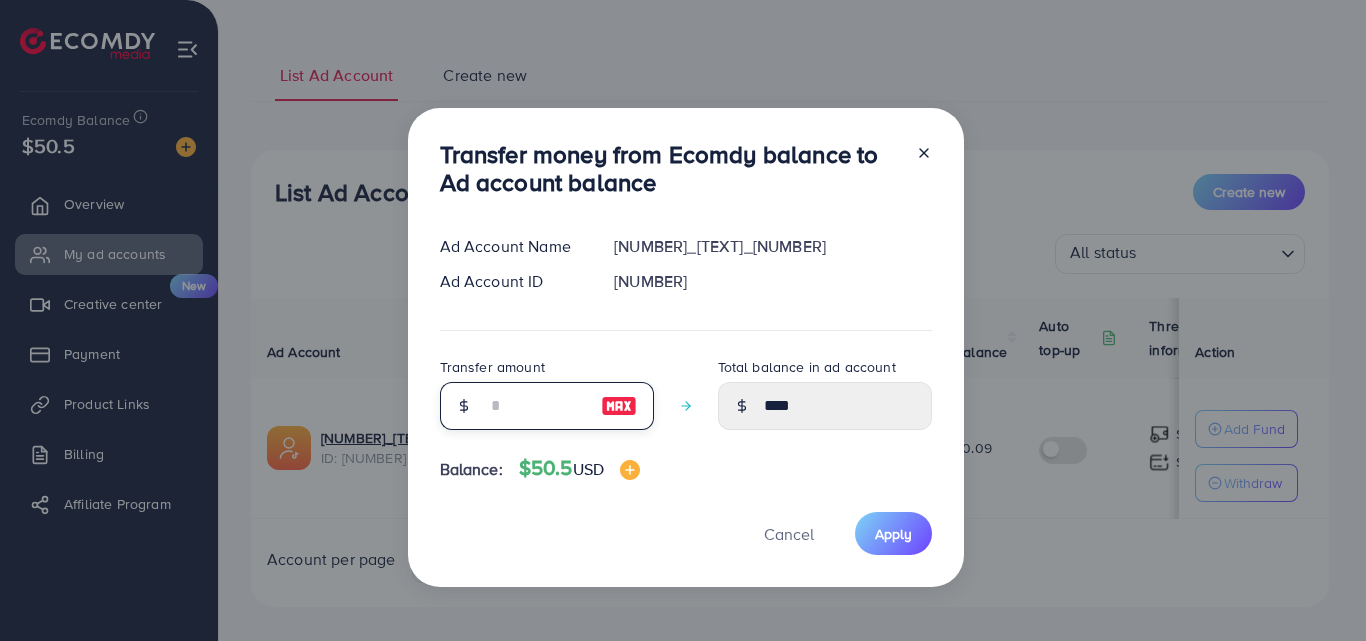 click at bounding box center (536, 406) 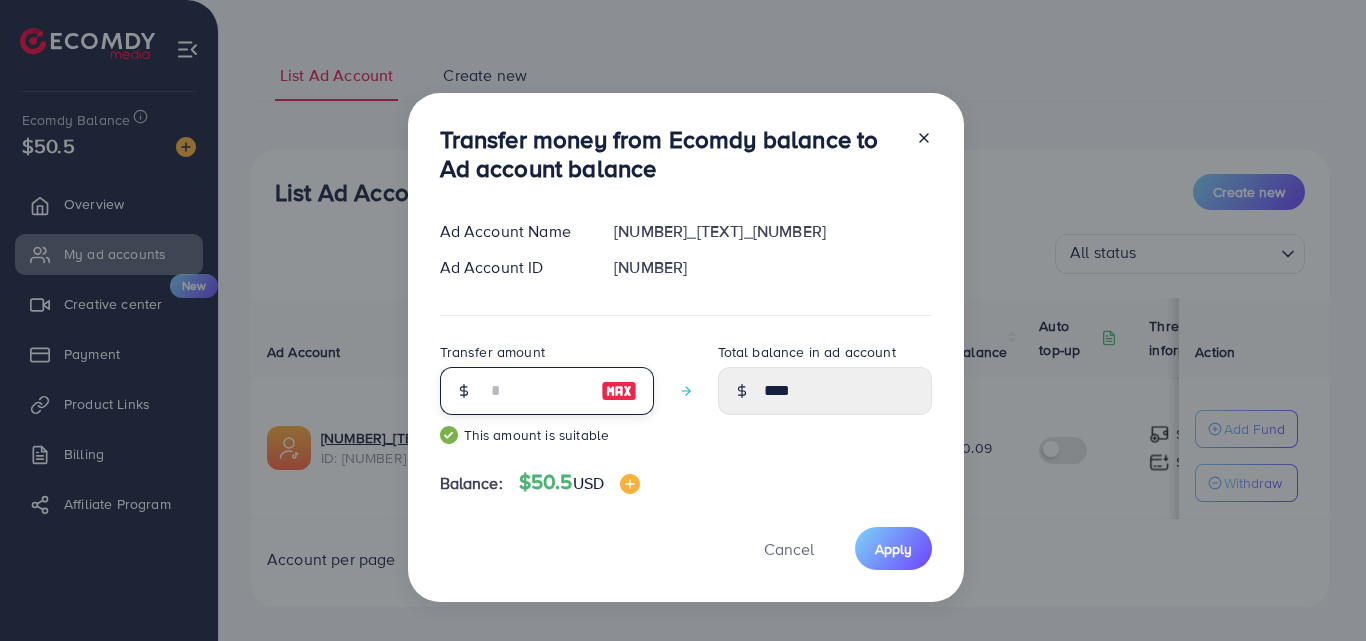 type on "*****" 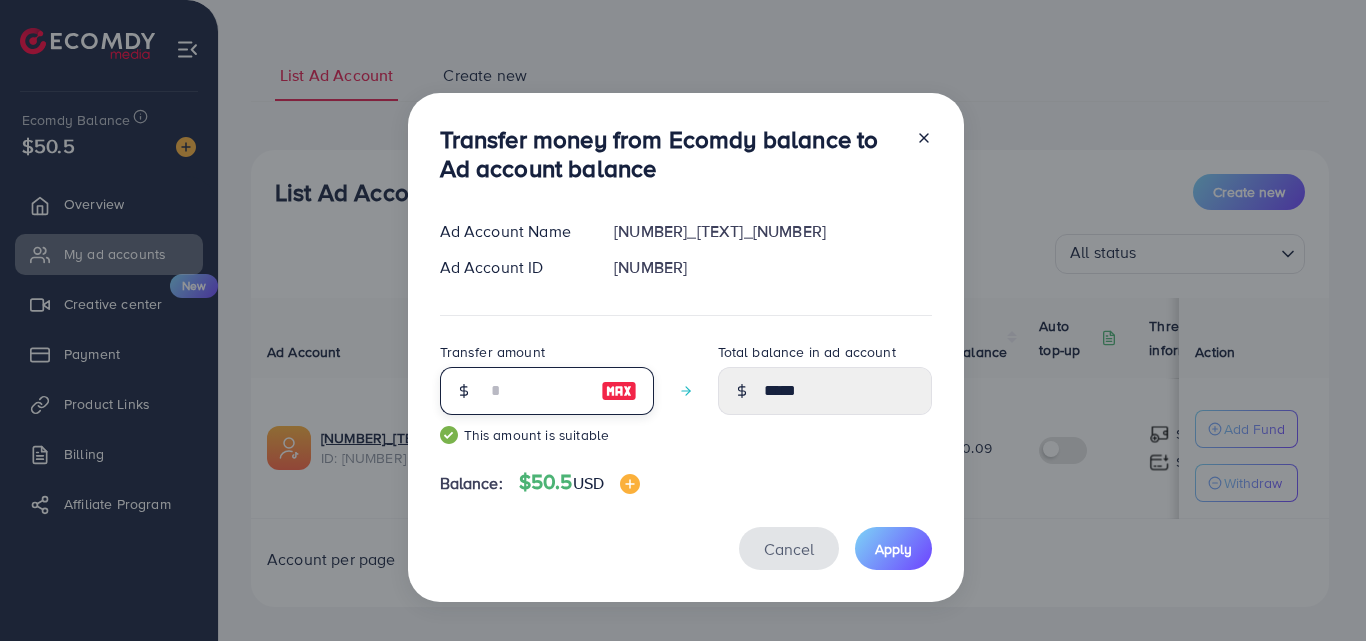 type on "**" 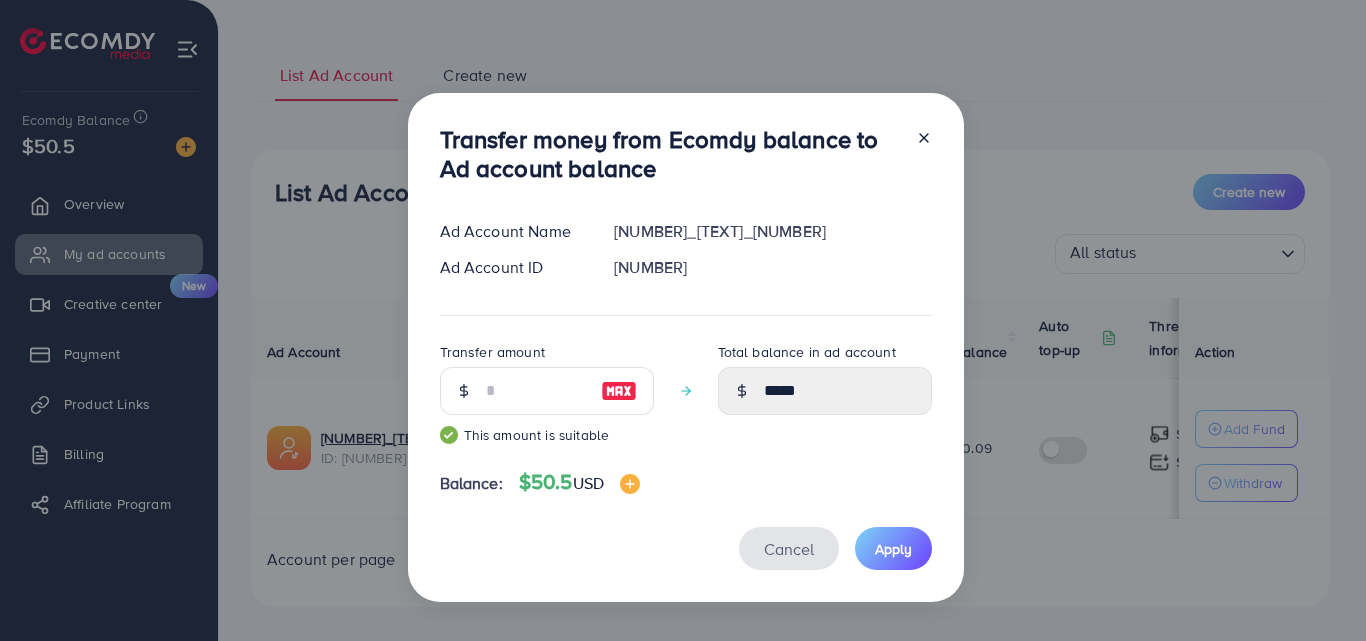 click on "Cancel" at bounding box center [789, 549] 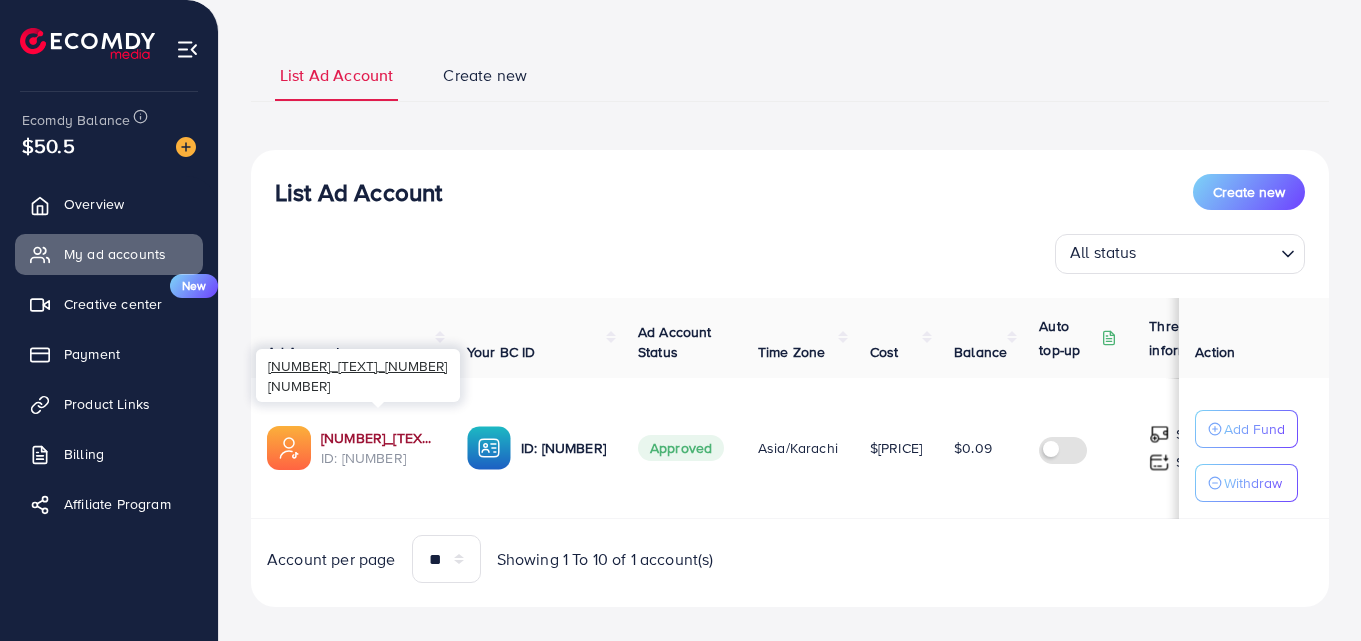 click on "[NUMBER]_[TEXT]_[NUMBER]" at bounding box center [378, 438] 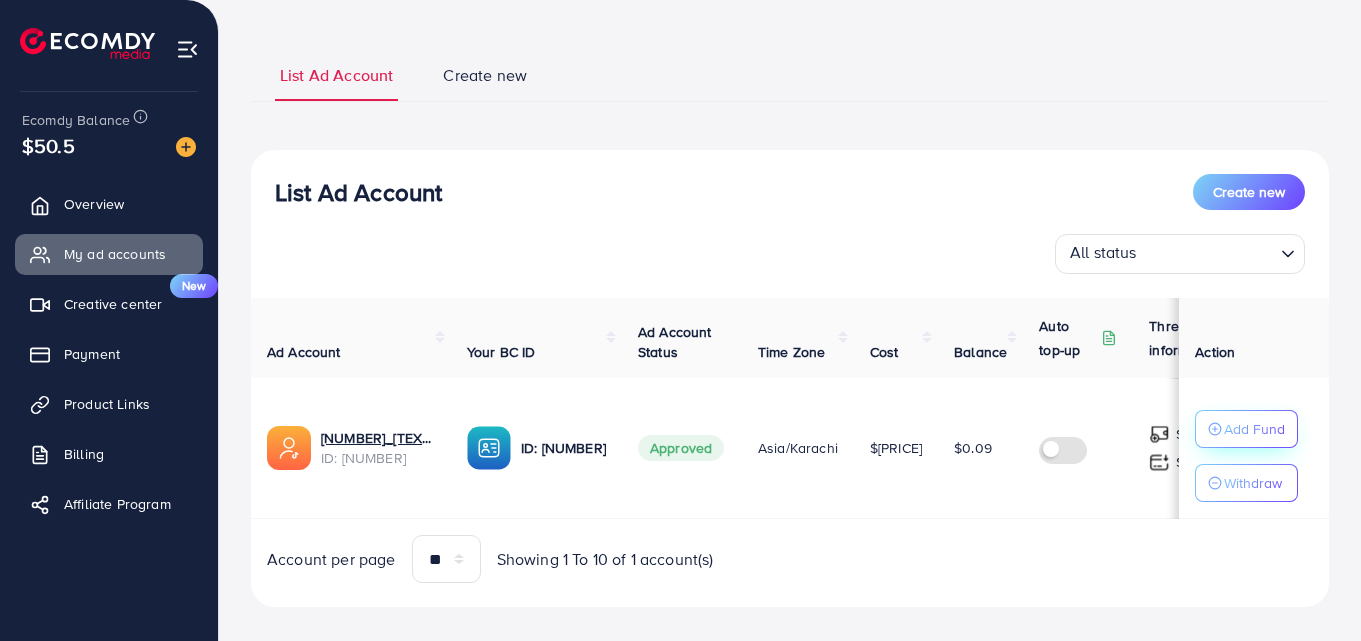 click on "Add Fund" at bounding box center (1254, 429) 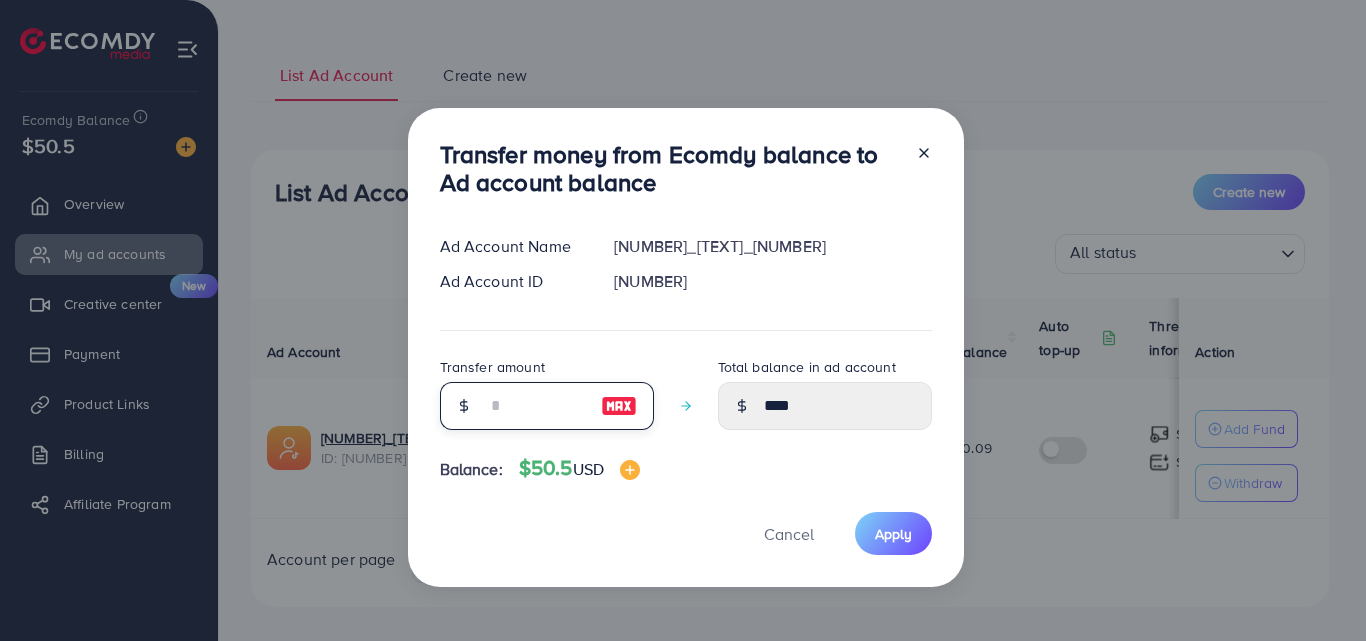click at bounding box center (536, 406) 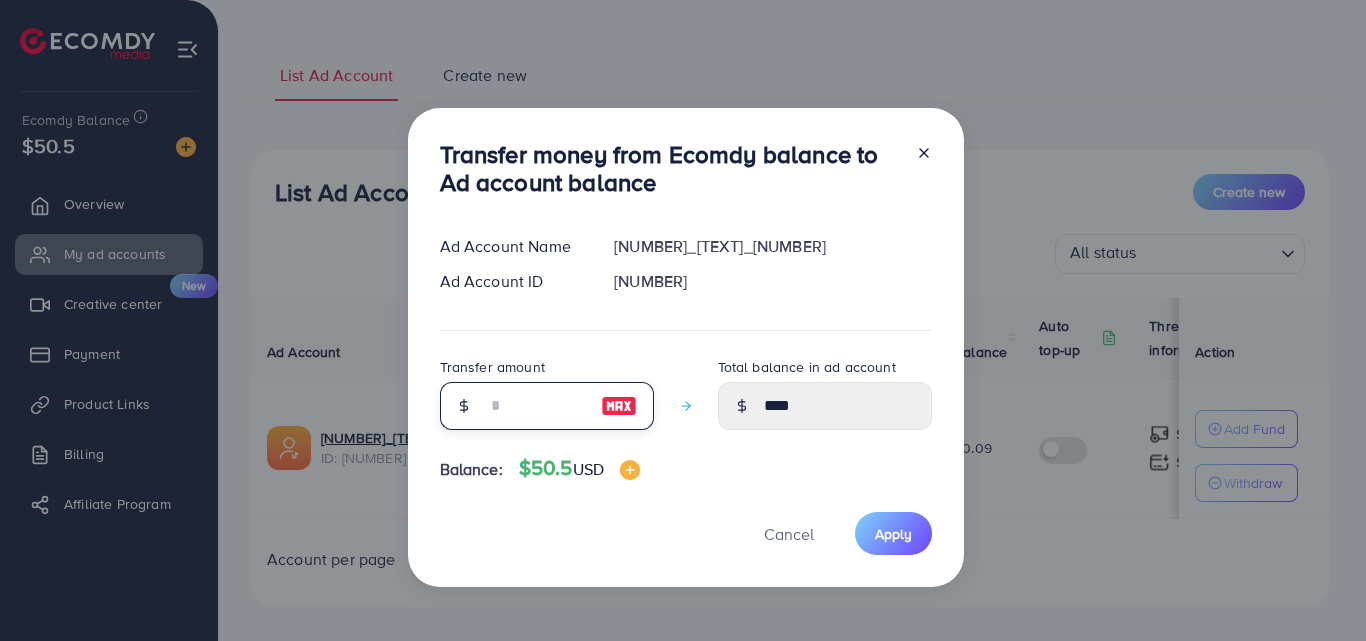 type on "*" 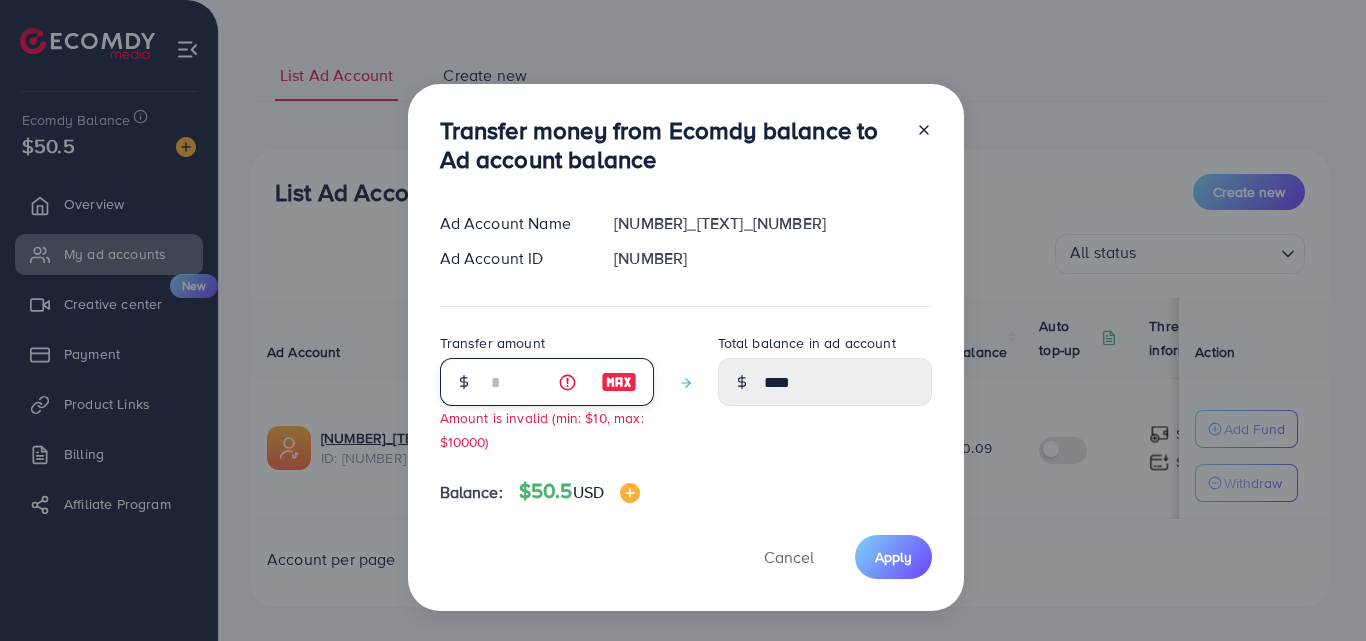 type on "**" 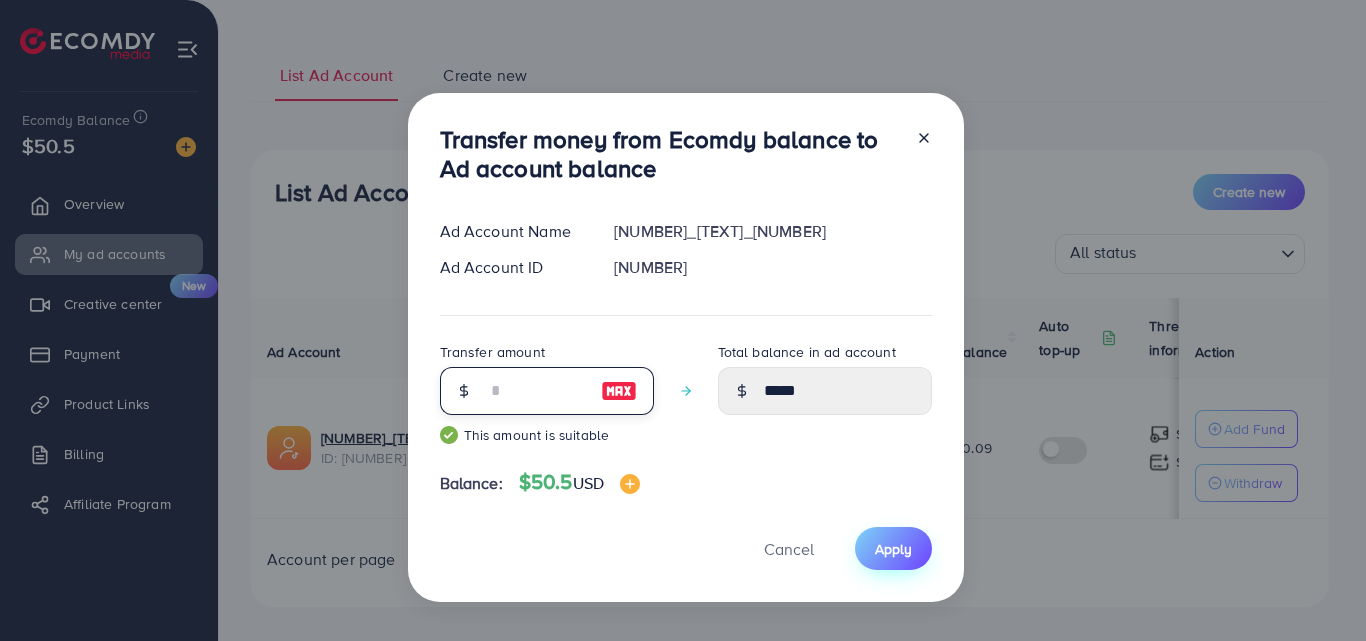 type on "**" 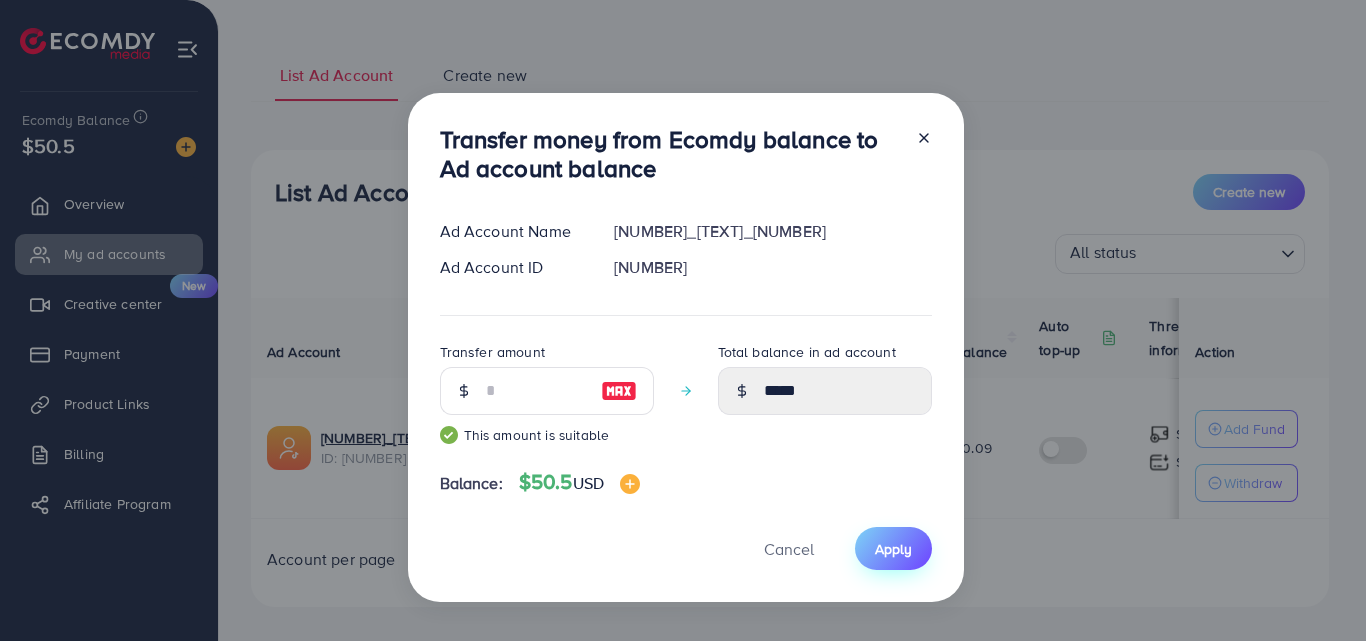 click on "Apply" at bounding box center [893, 549] 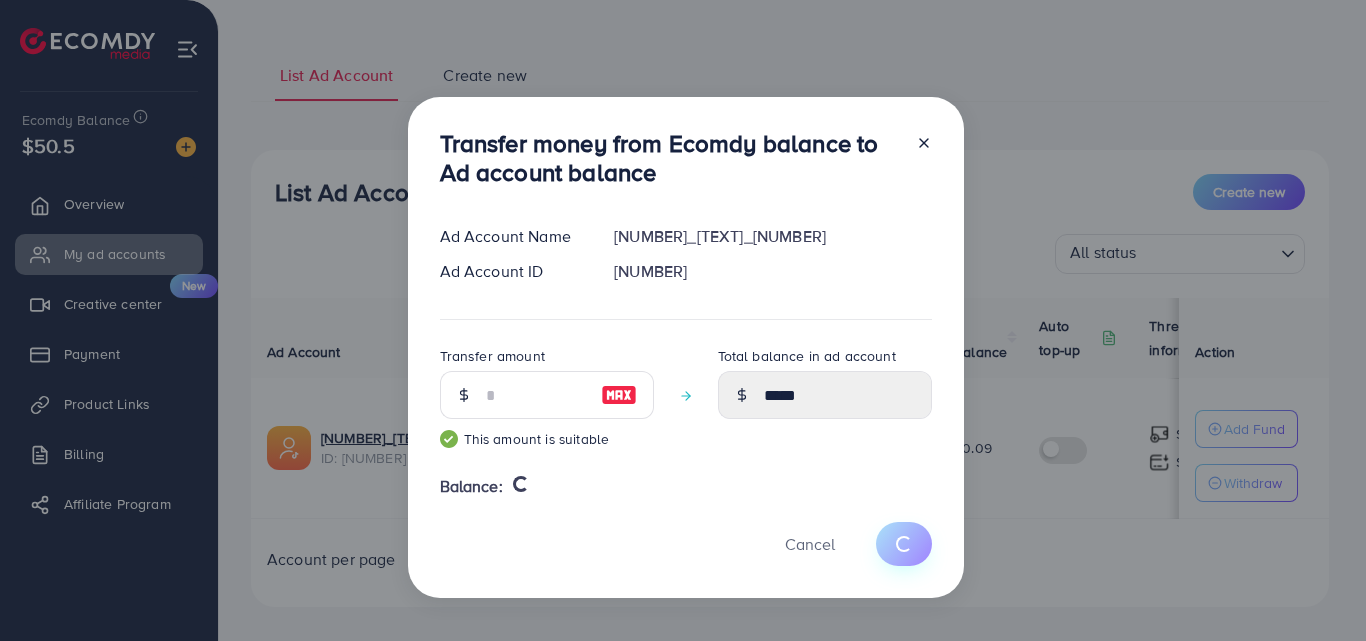 type 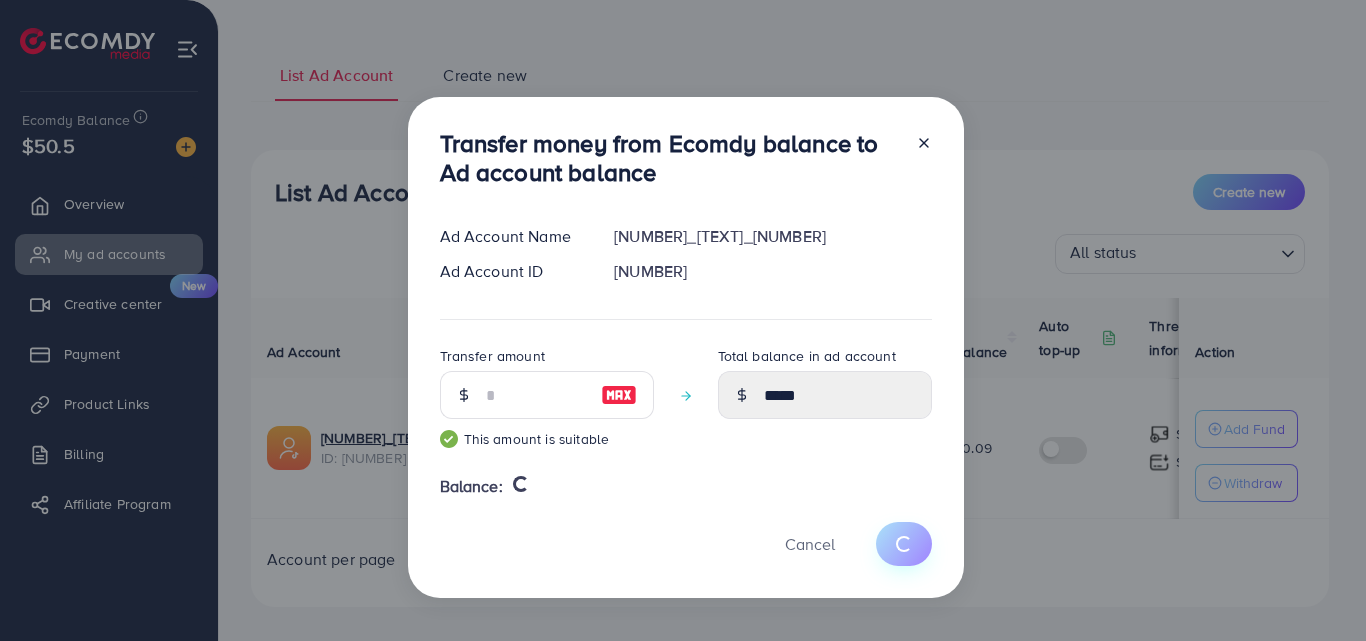 type on "****" 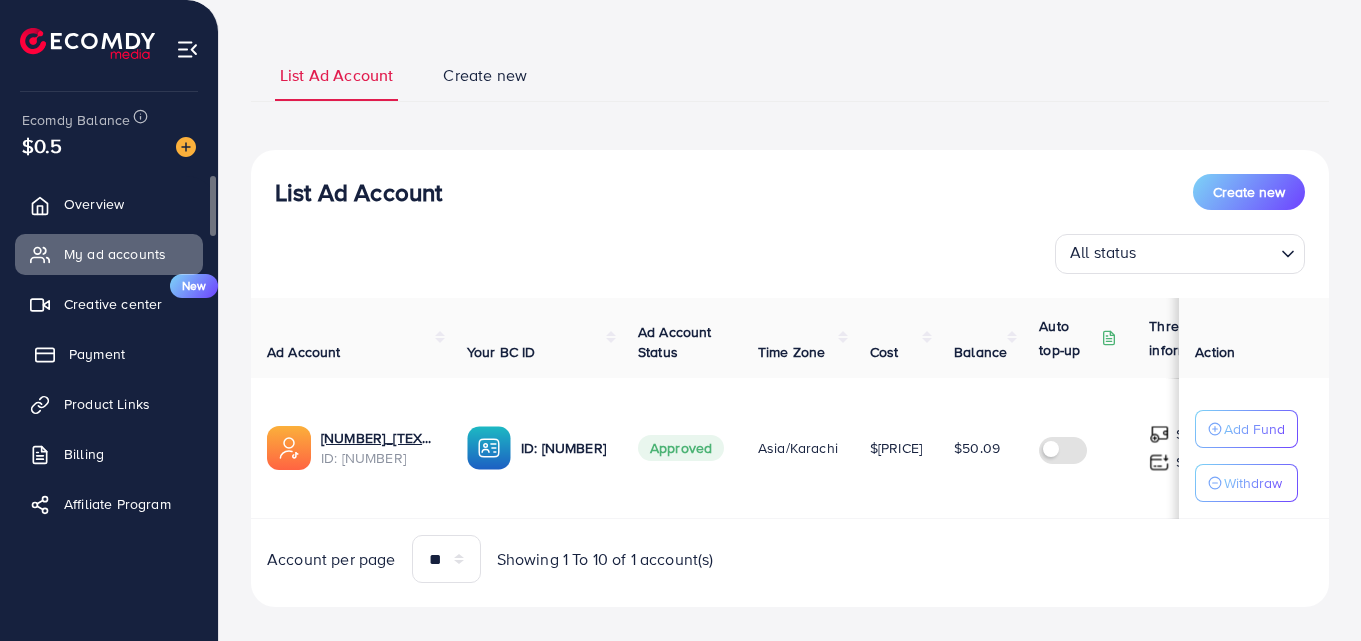 click on "Payment" at bounding box center (97, 354) 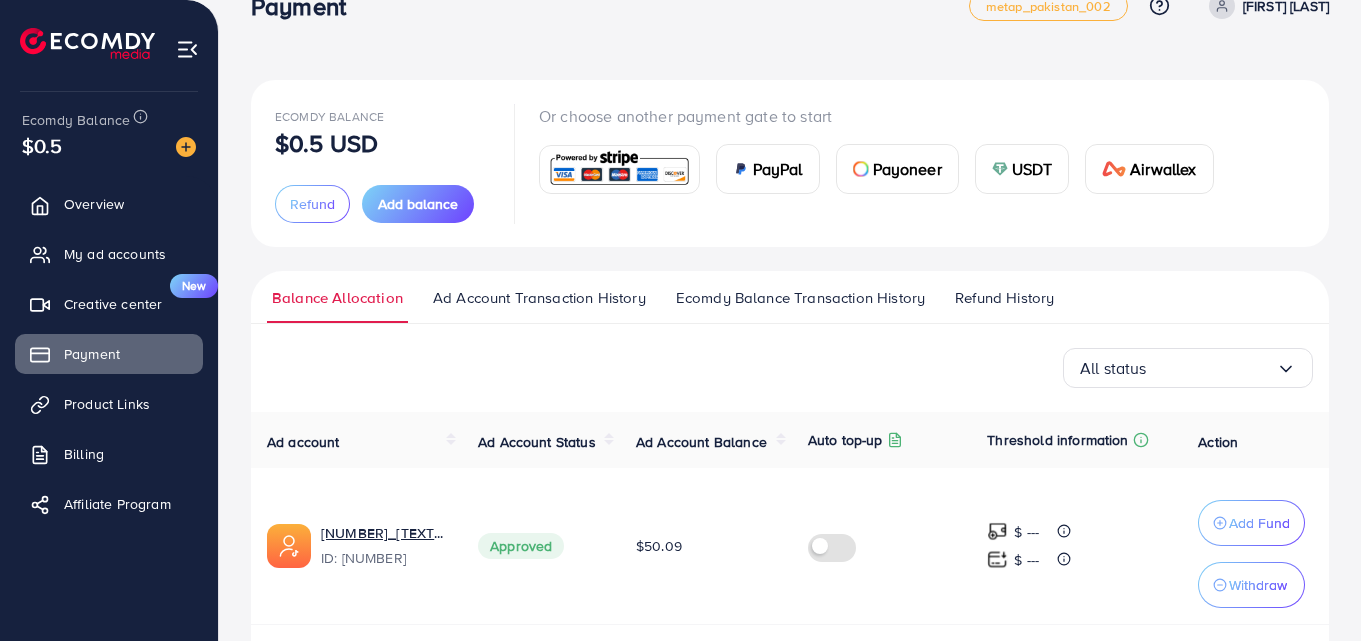 scroll, scrollTop: 112, scrollLeft: 0, axis: vertical 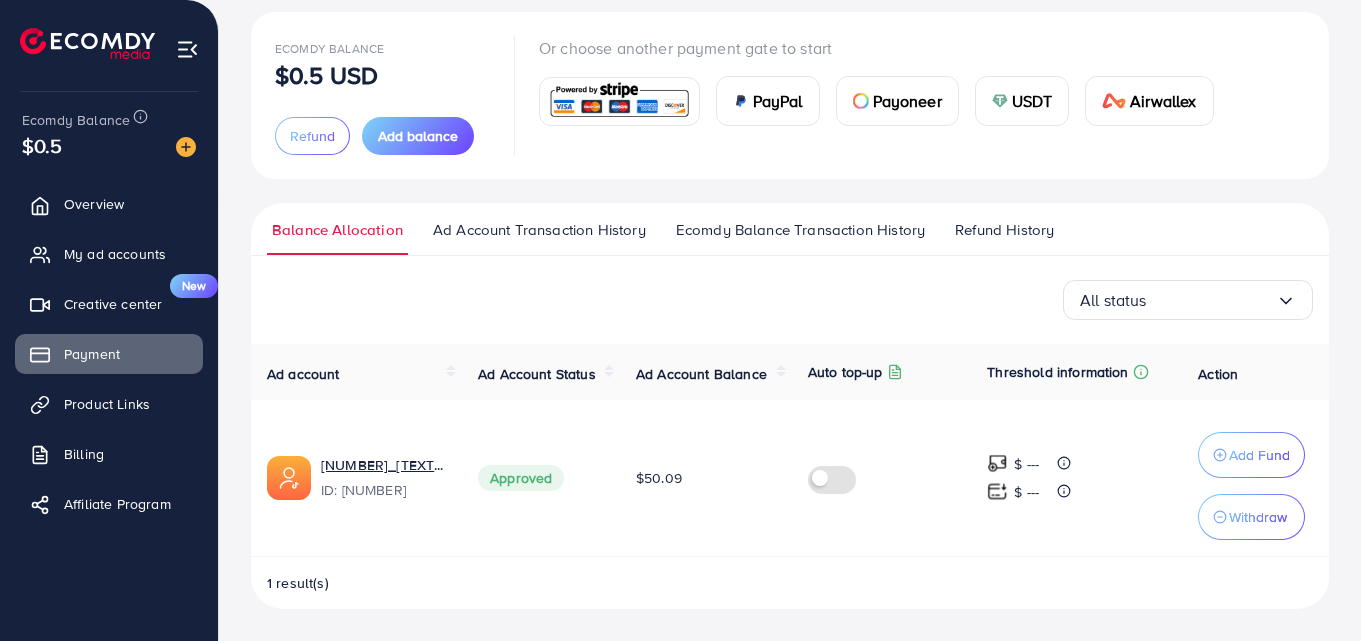 click on "Ad Account Transaction History" at bounding box center (539, 230) 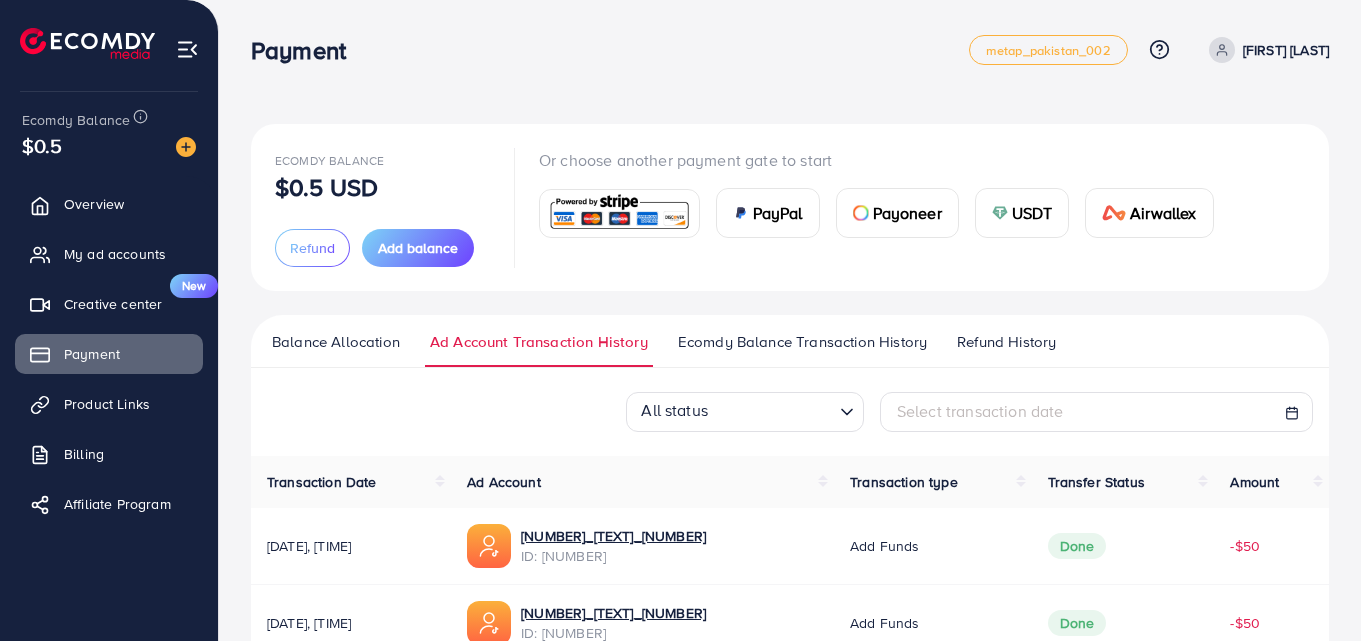 click on "Ecomdy Balance Transaction History" at bounding box center [802, 342] 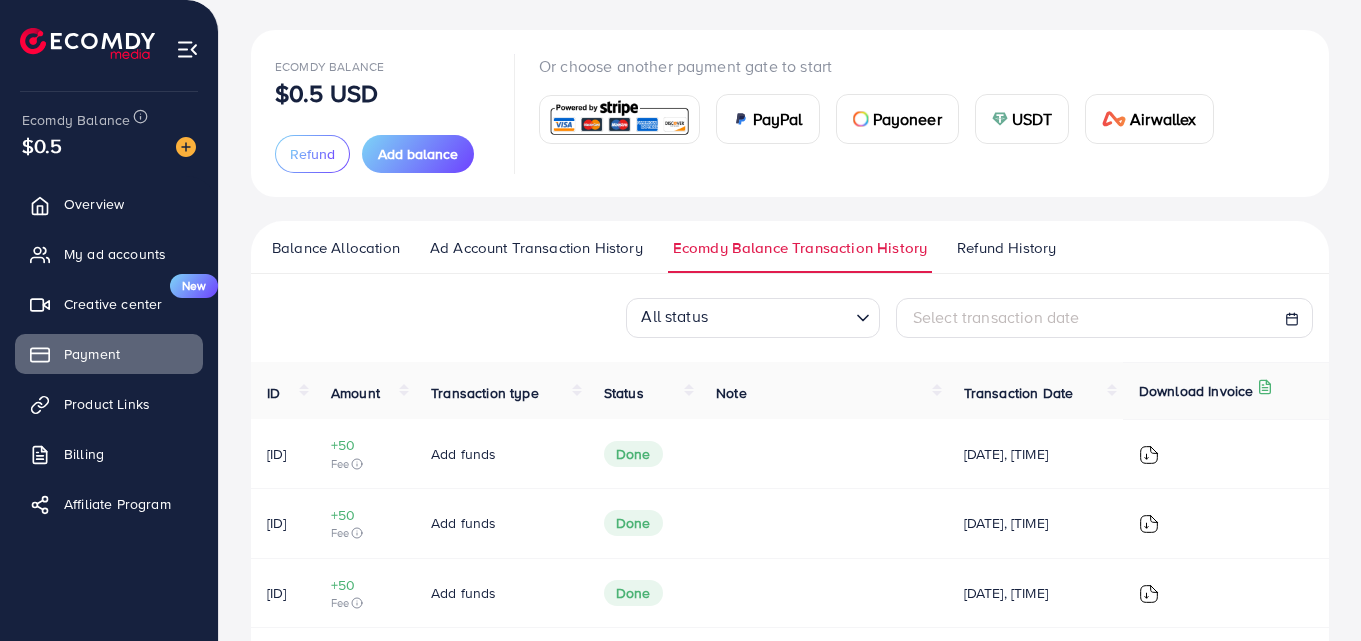 scroll, scrollTop: 0, scrollLeft: 0, axis: both 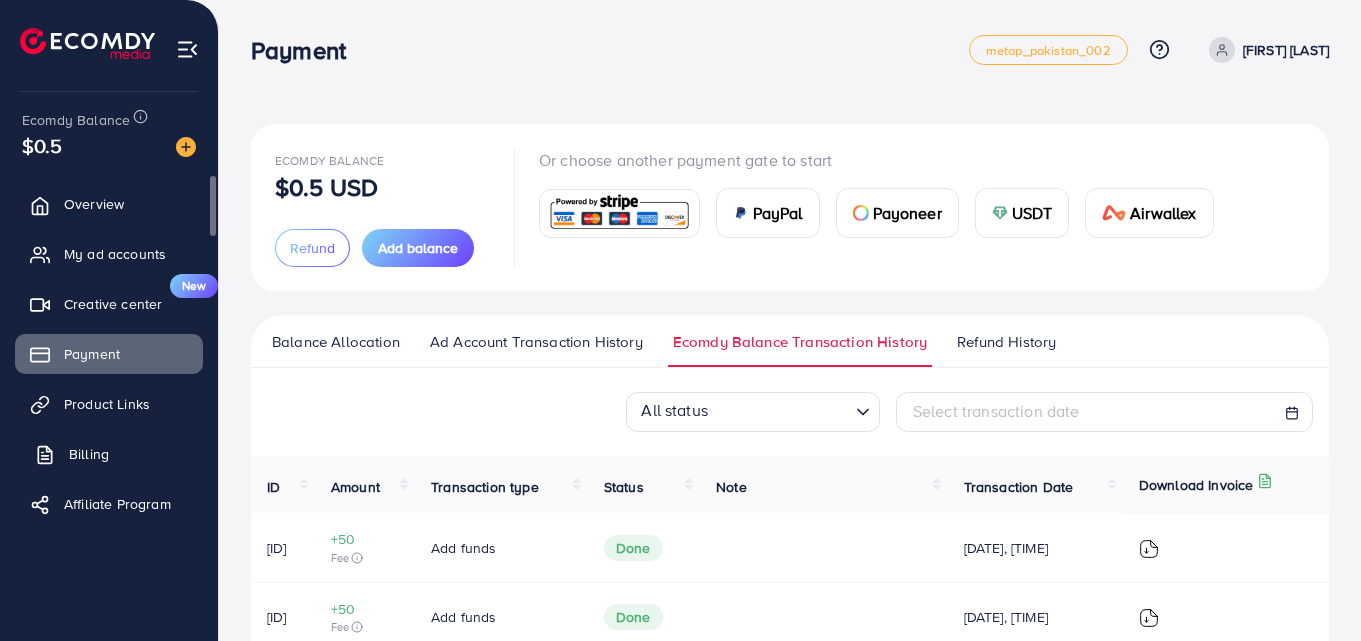 click on "Billing" at bounding box center [109, 454] 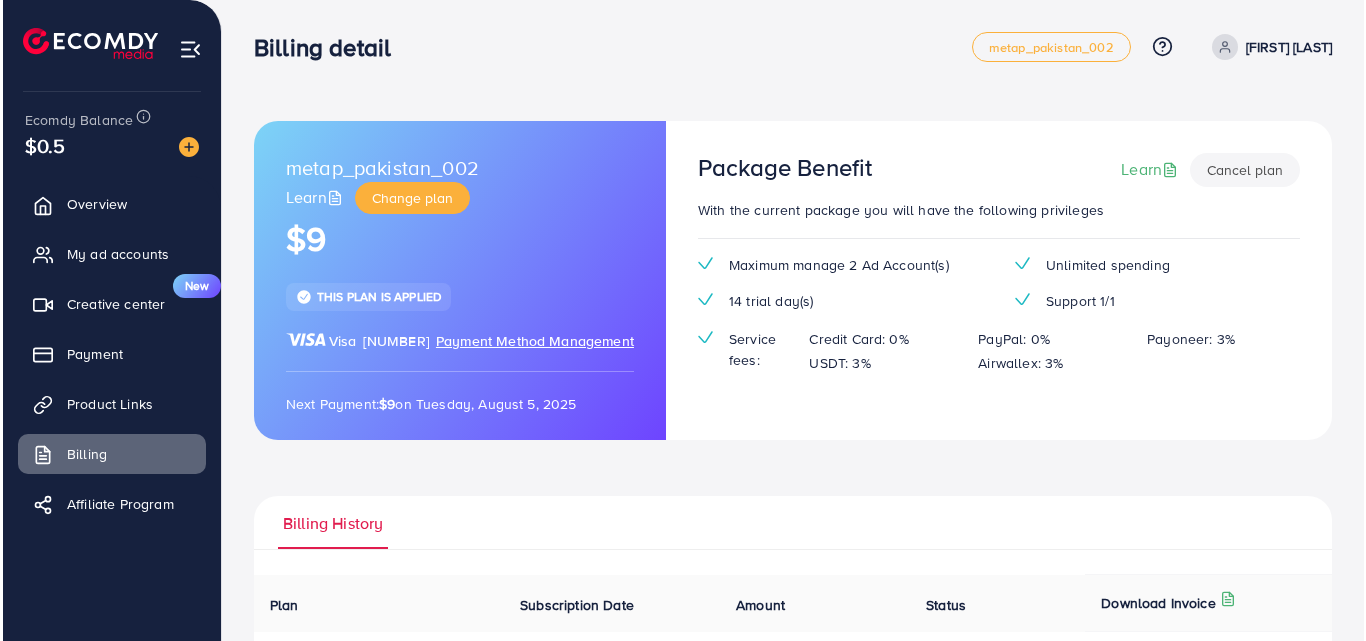 scroll, scrollTop: 0, scrollLeft: 0, axis: both 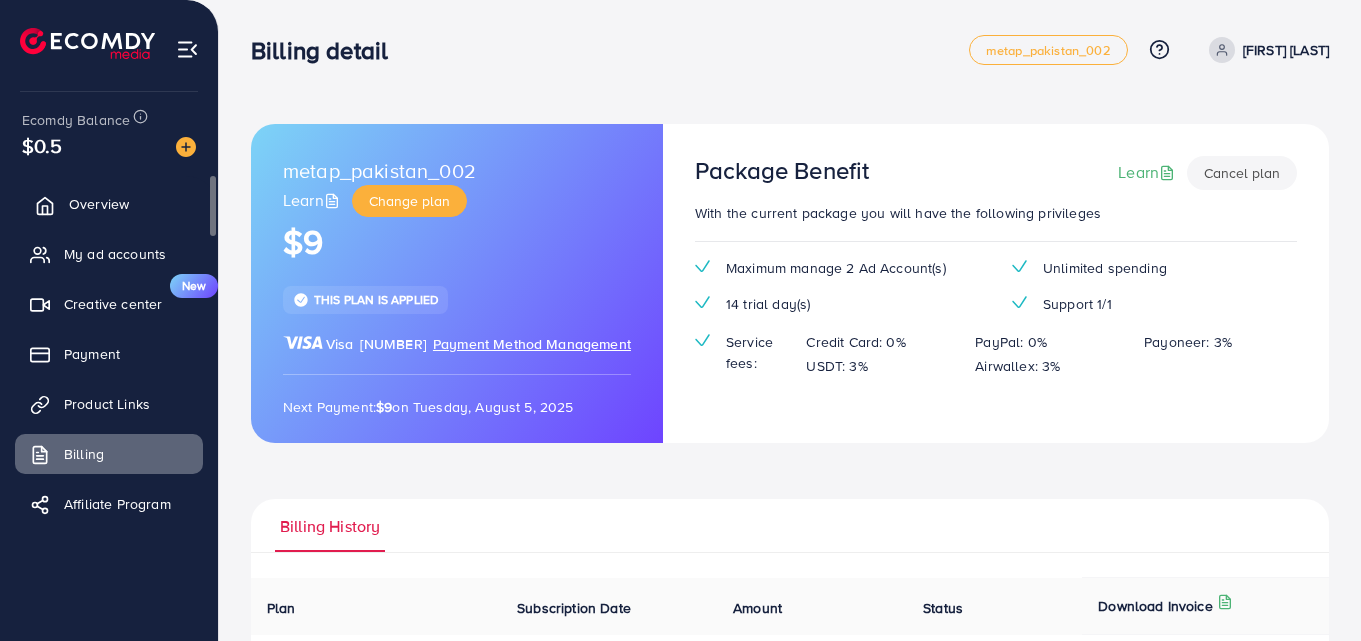 click on "Overview" at bounding box center (99, 204) 